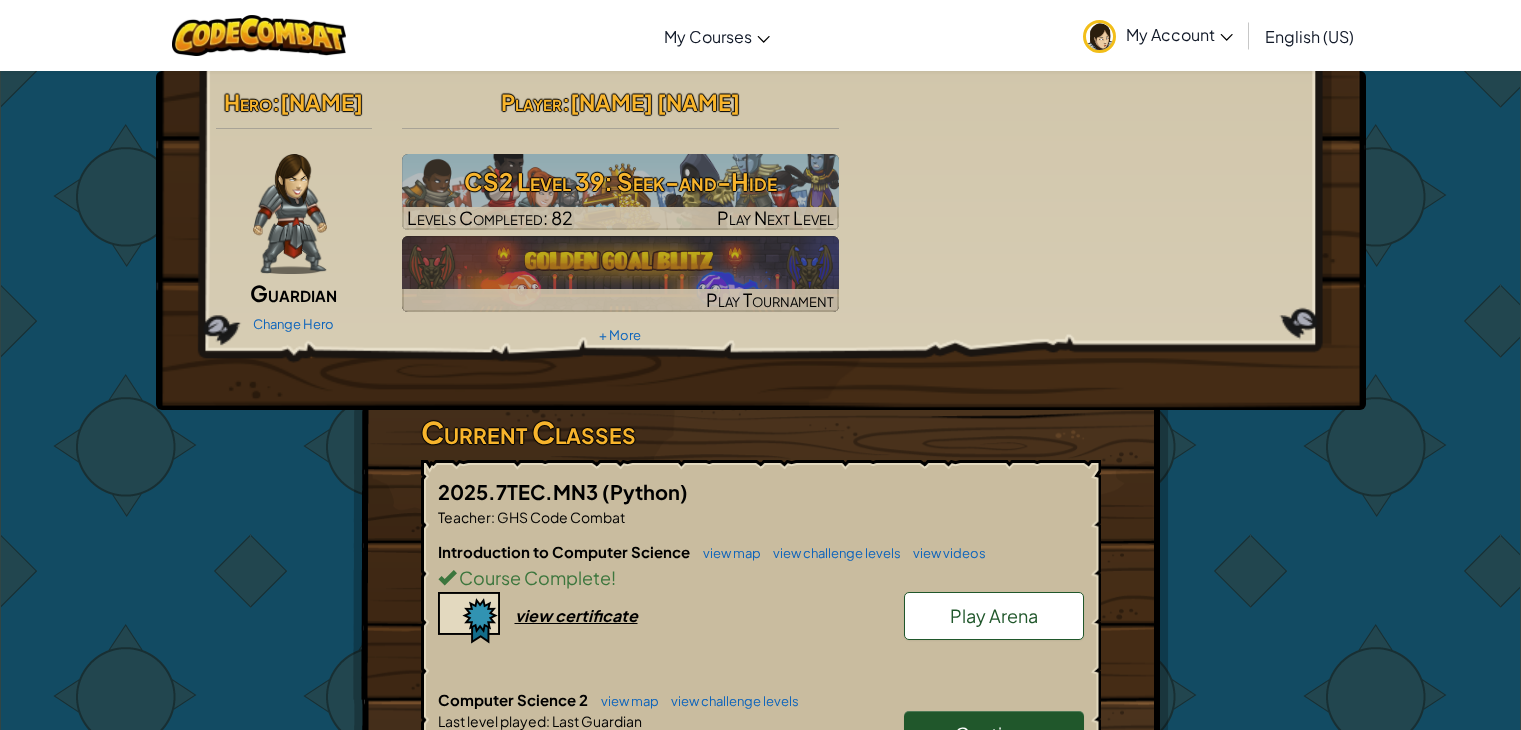 scroll, scrollTop: 0, scrollLeft: 0, axis: both 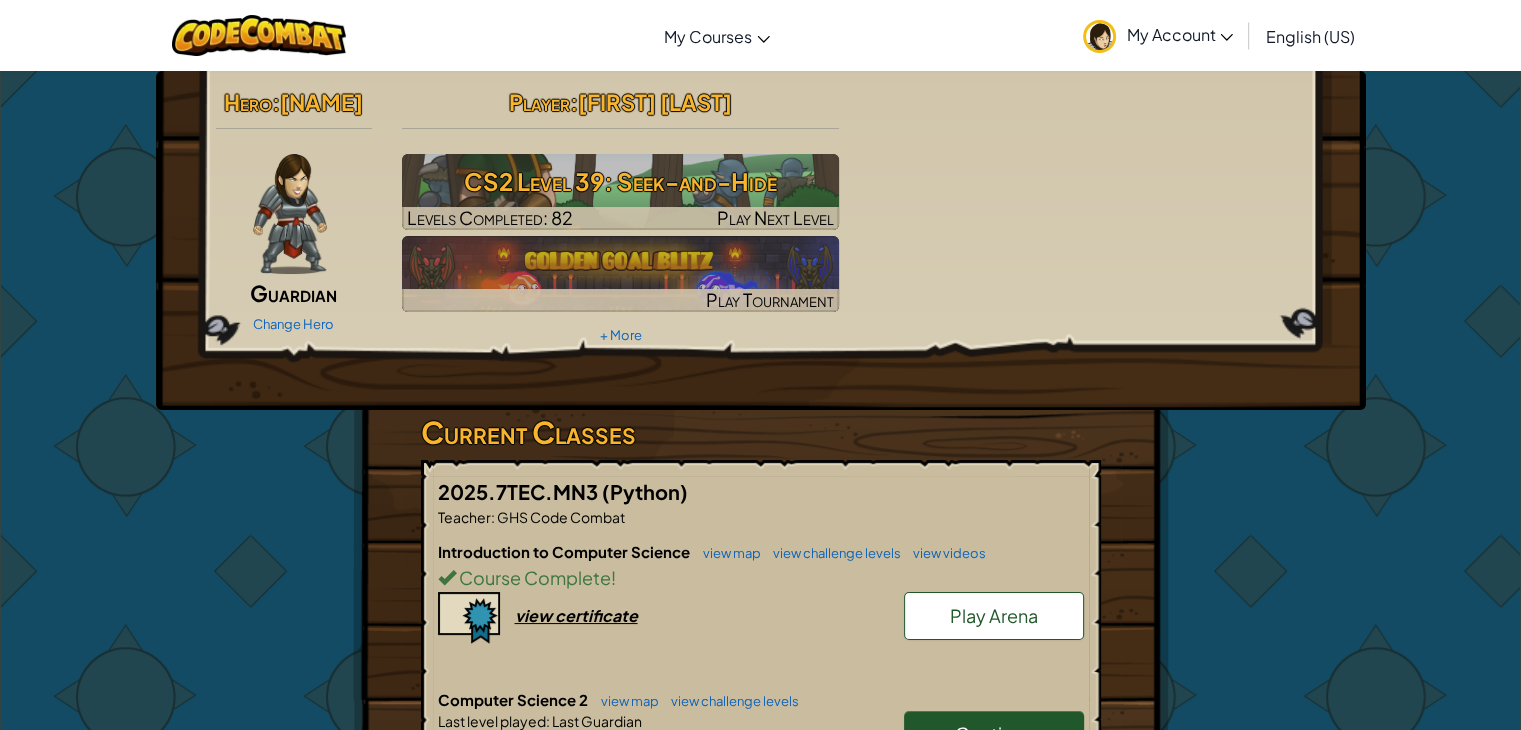click on "Hero : [NAME] Guardian Change Hero Player : [FIRST] [LAST] CS2 Level 39: Seek-and-Hide Levels Completed: 82 Play Next Level Play Tournament + More" at bounding box center (761, 215) 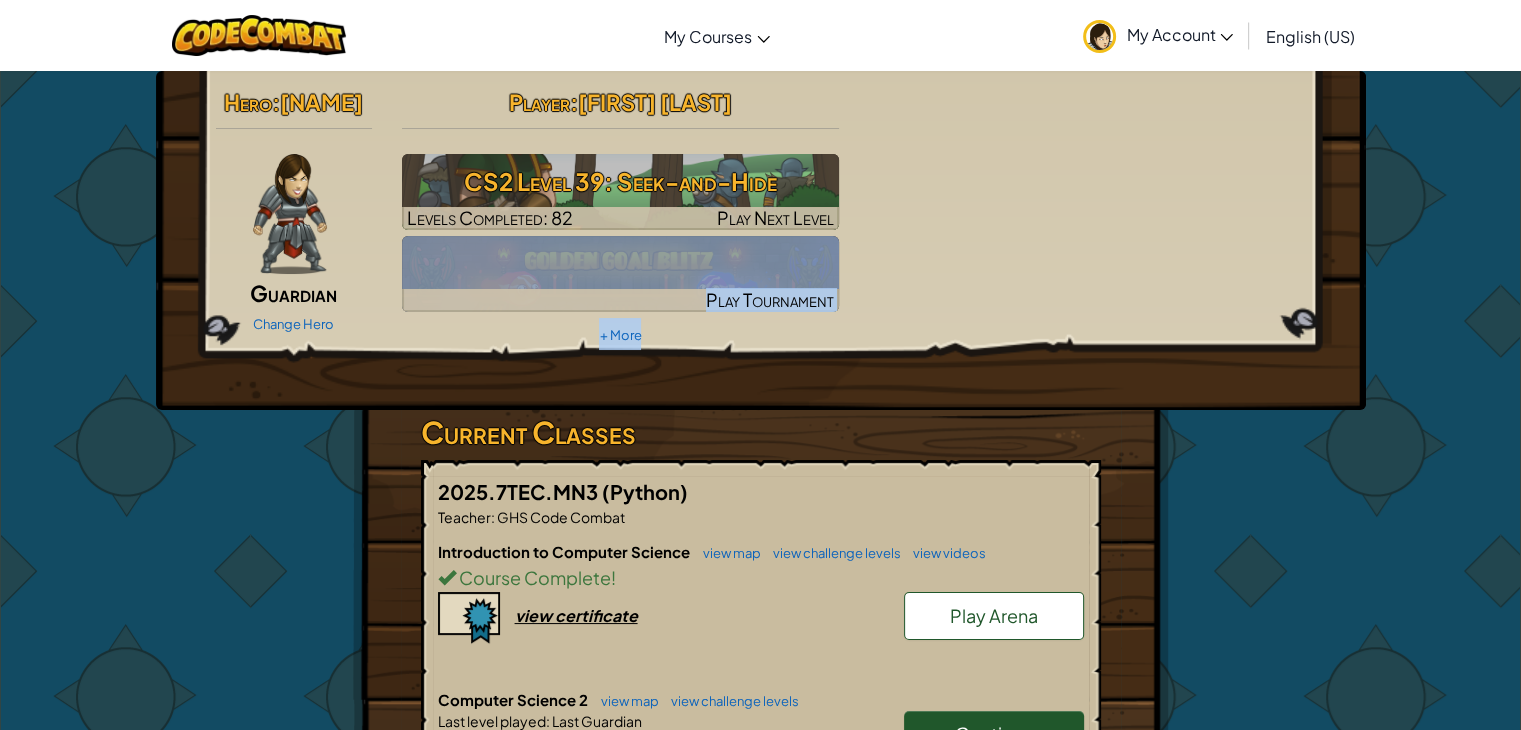 drag, startPoint x: 932, startPoint y: 294, endPoint x: 1535, endPoint y: 123, distance: 626.77747 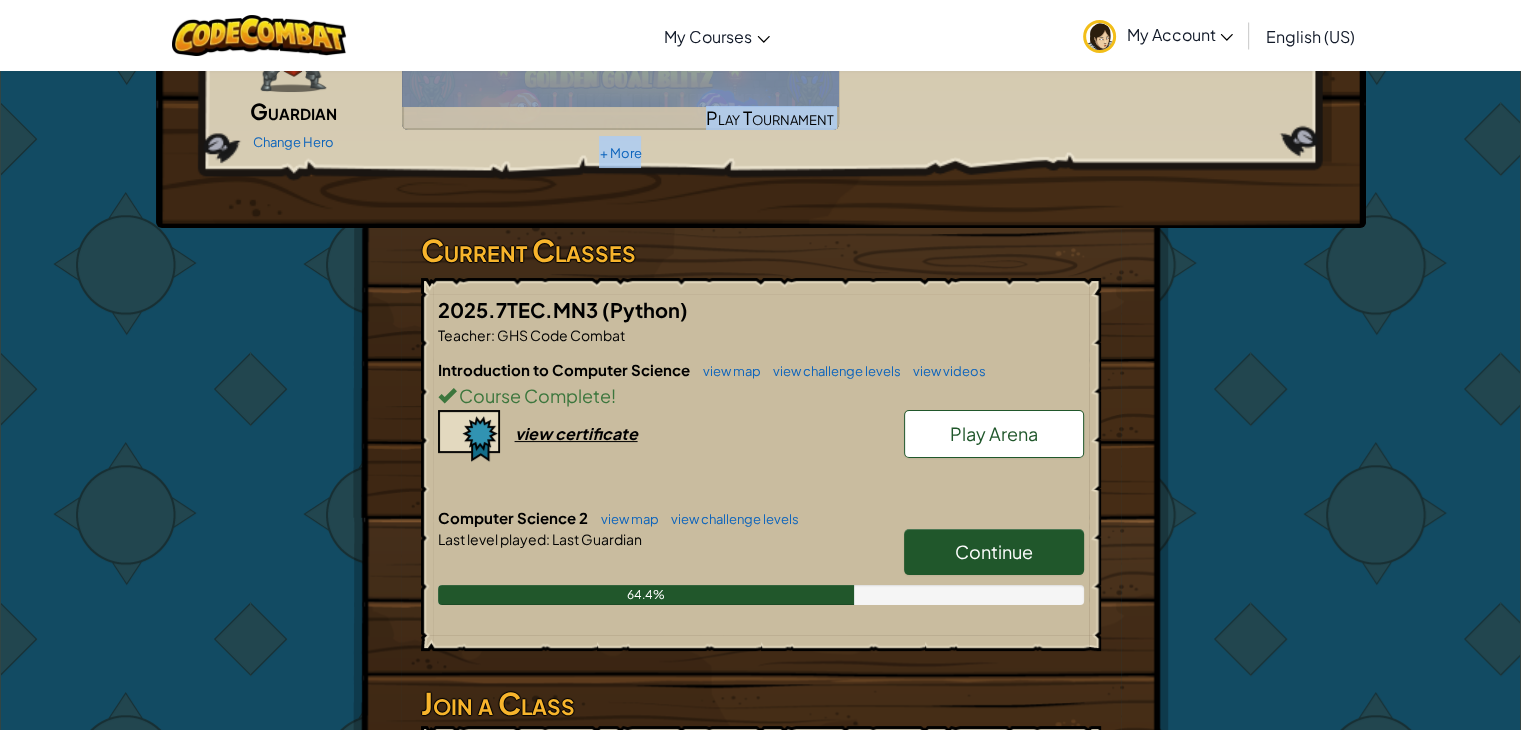 click on "Continue" at bounding box center (994, 551) 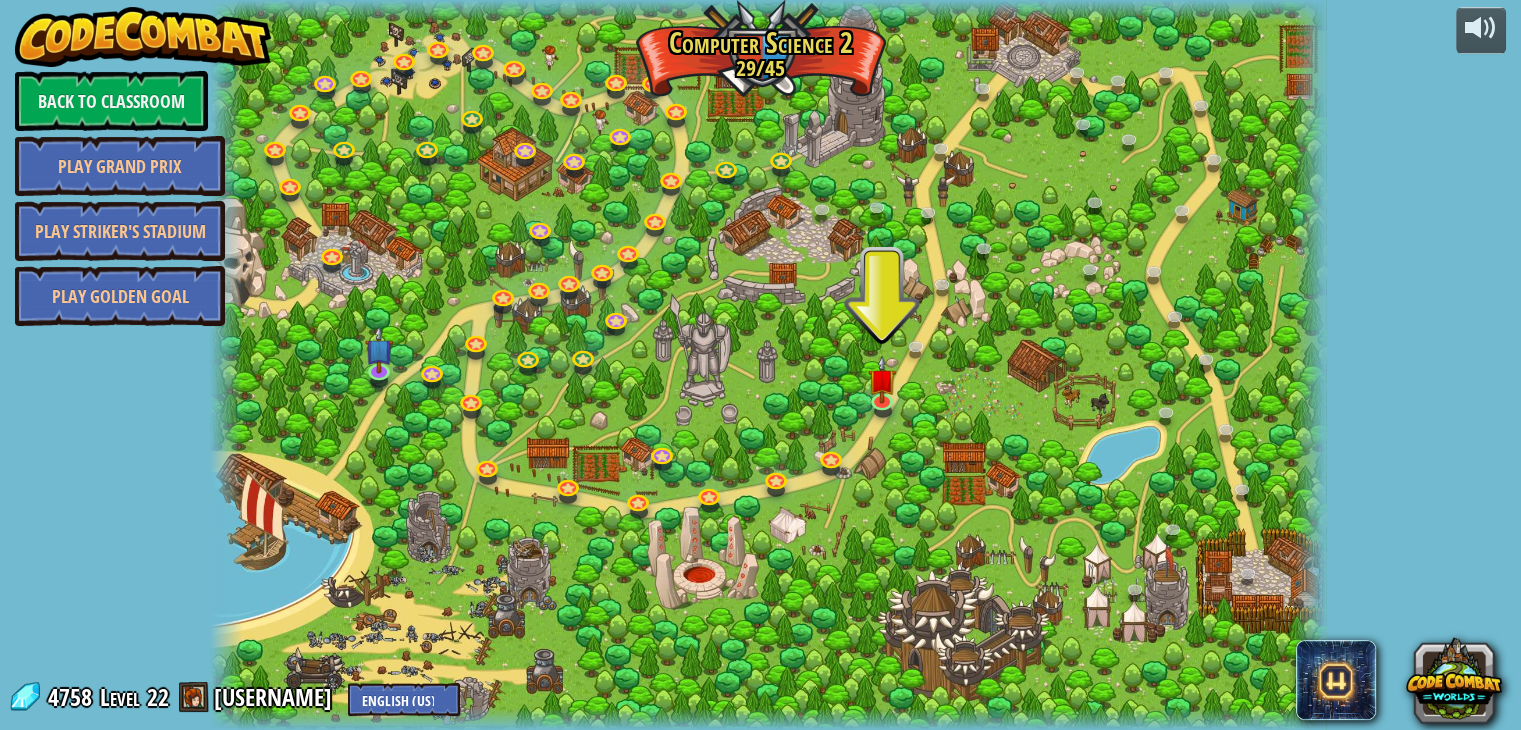 click at bounding box center [194, 697] 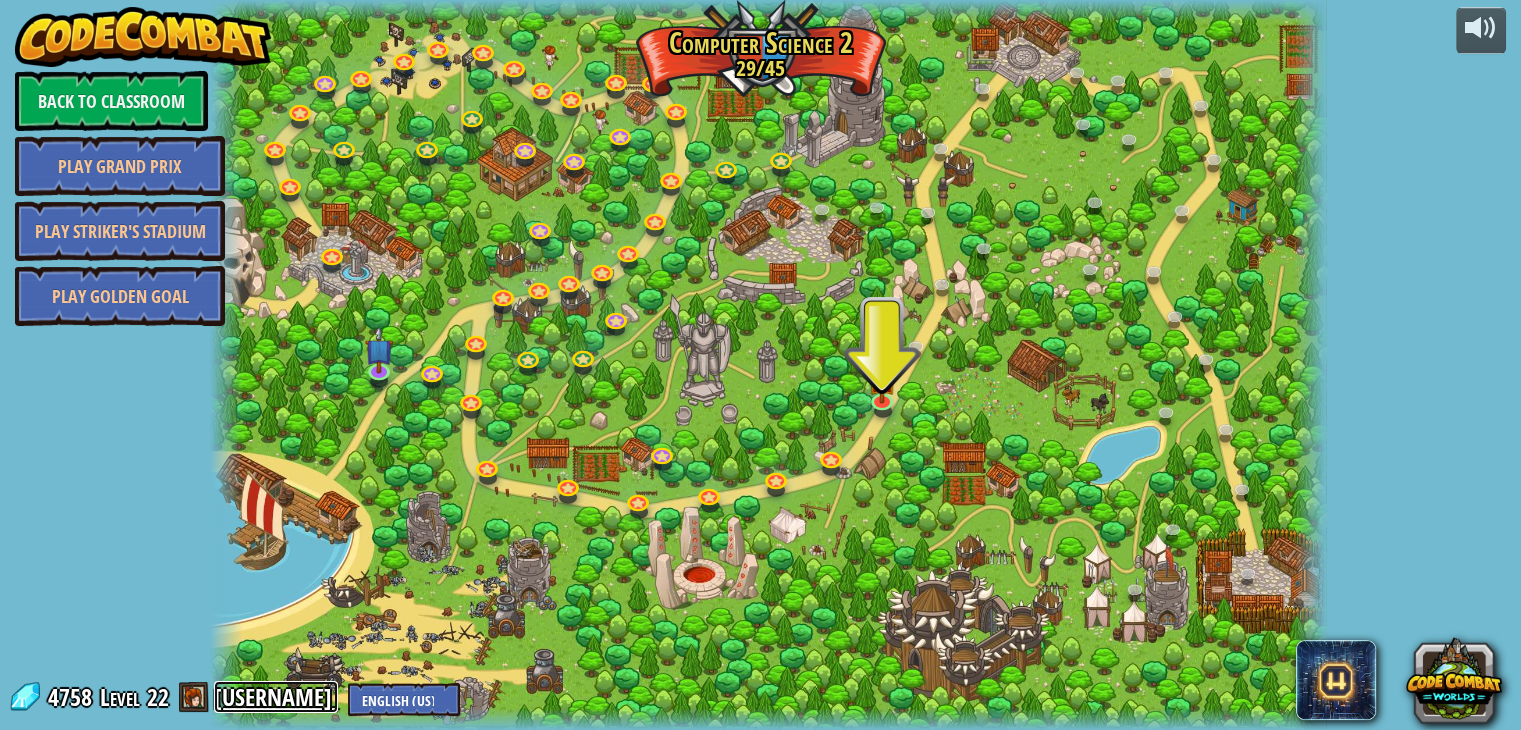 click on "[USERNAME]" at bounding box center (276, 697) 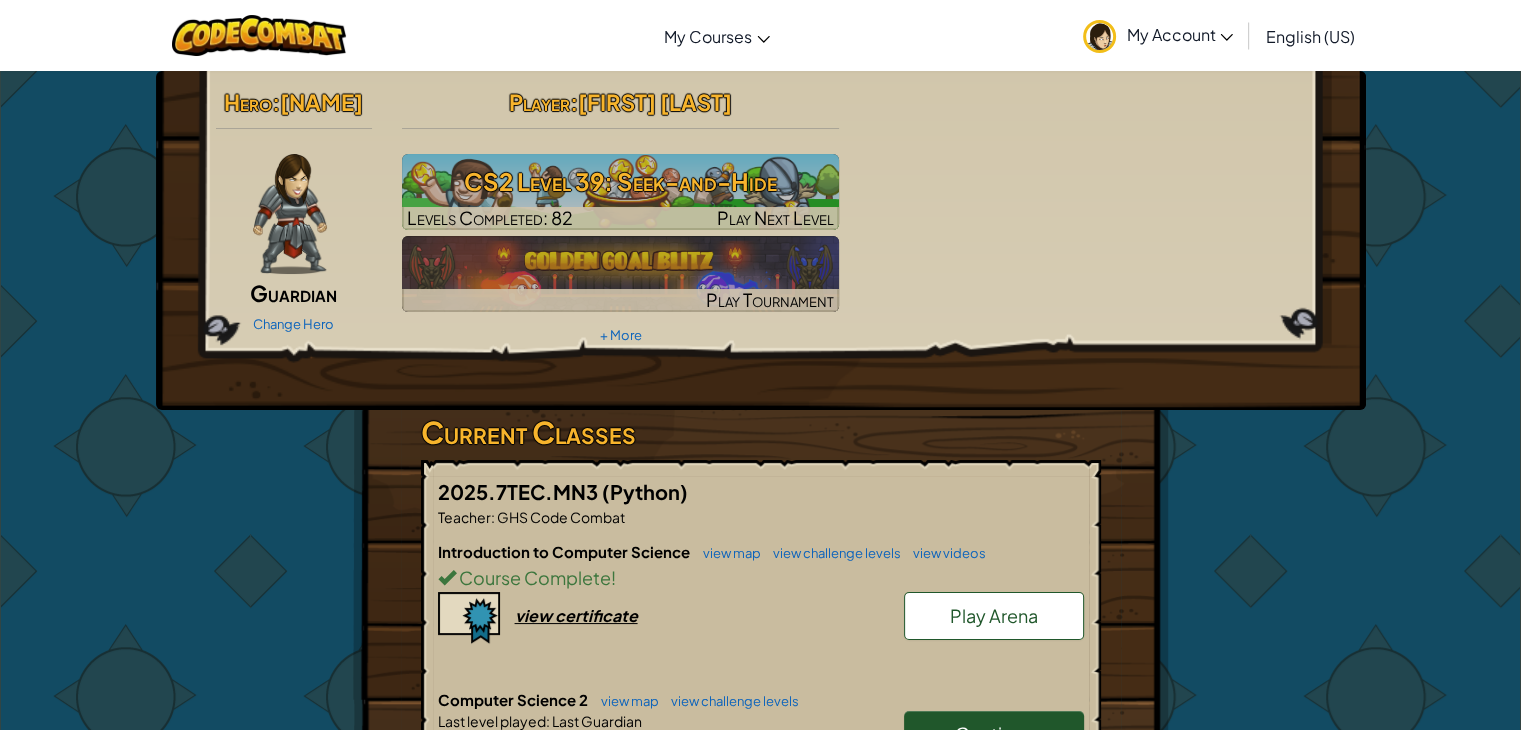 click on "My Account" at bounding box center (1158, 35) 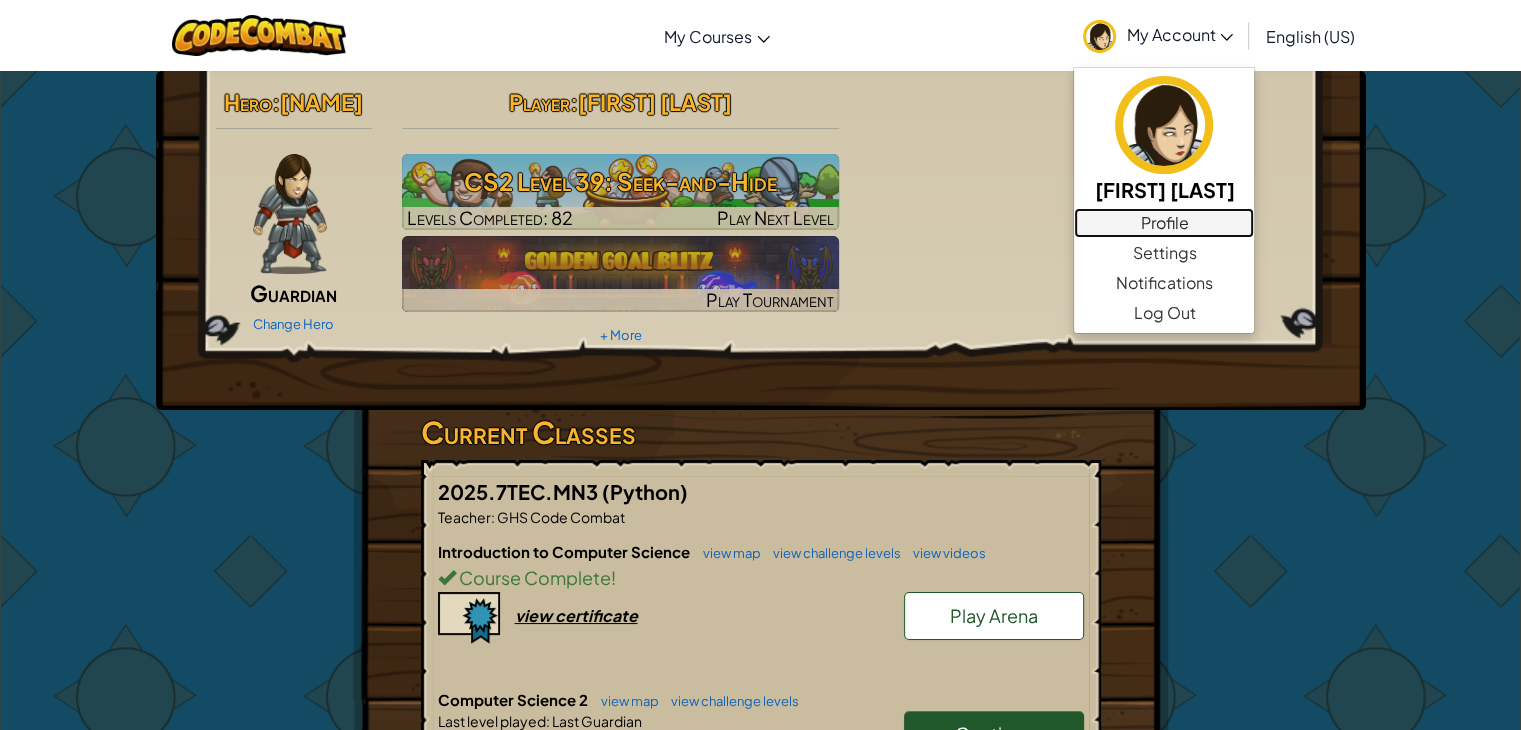click on "Profile" at bounding box center [1164, 223] 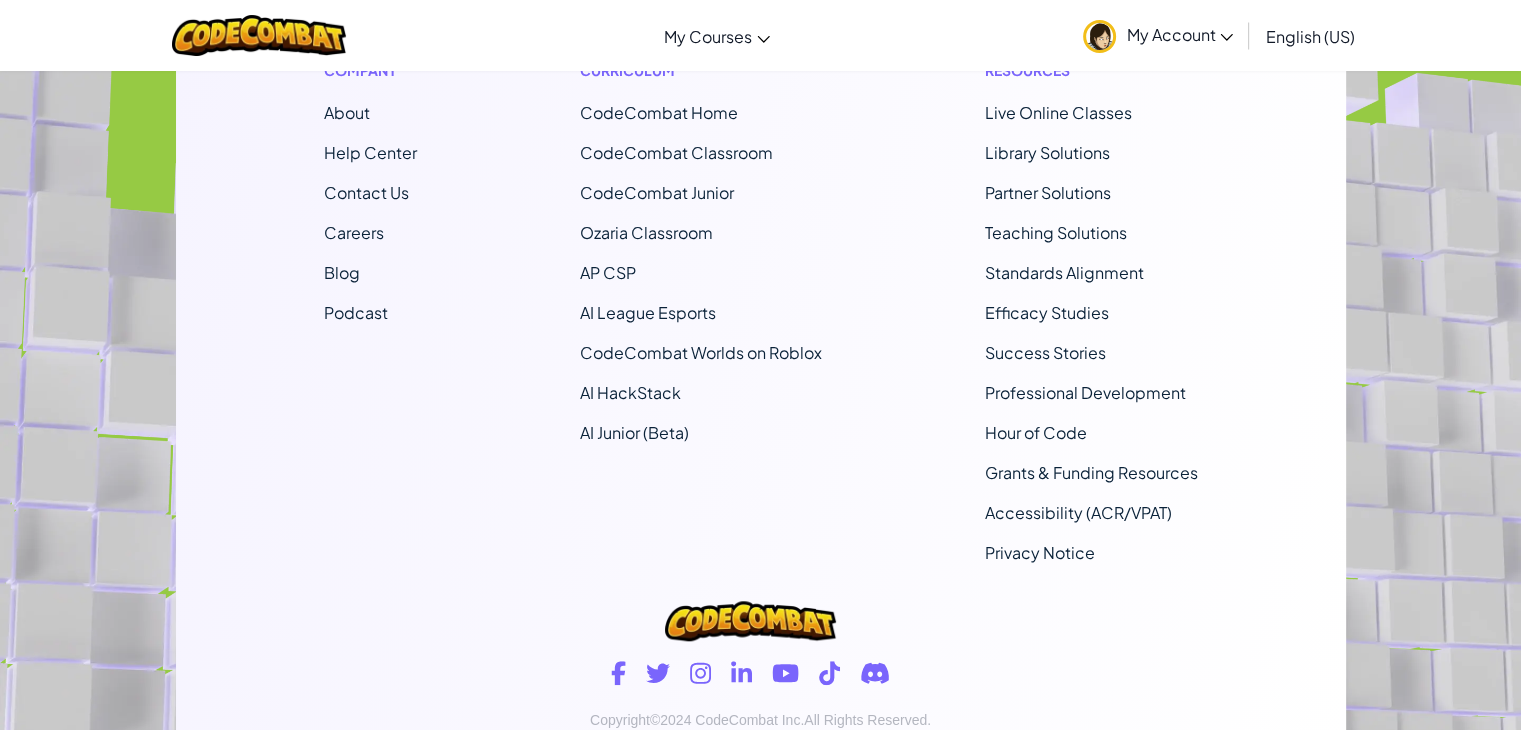 scroll, scrollTop: 0, scrollLeft: 0, axis: both 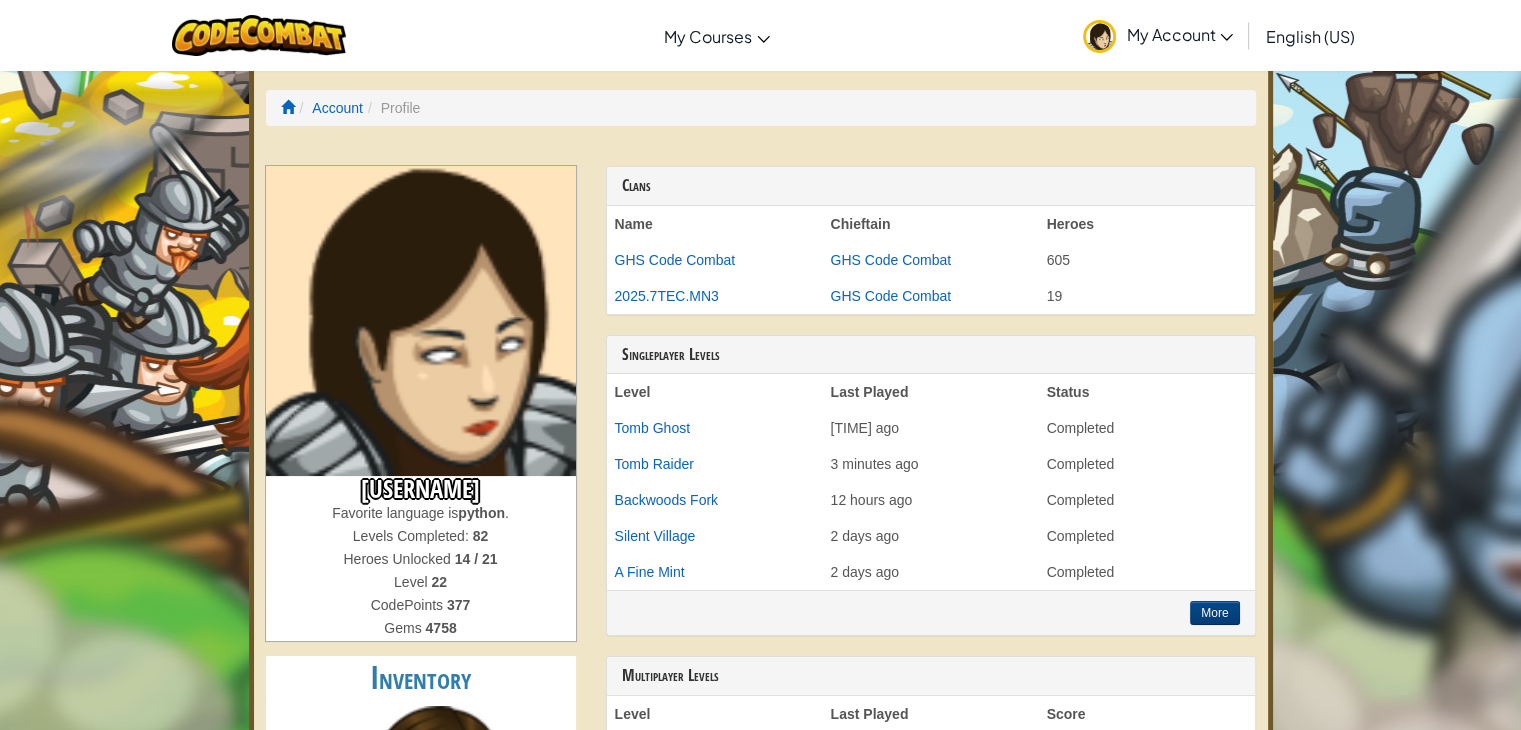 click on "My Account" at bounding box center (1158, 35) 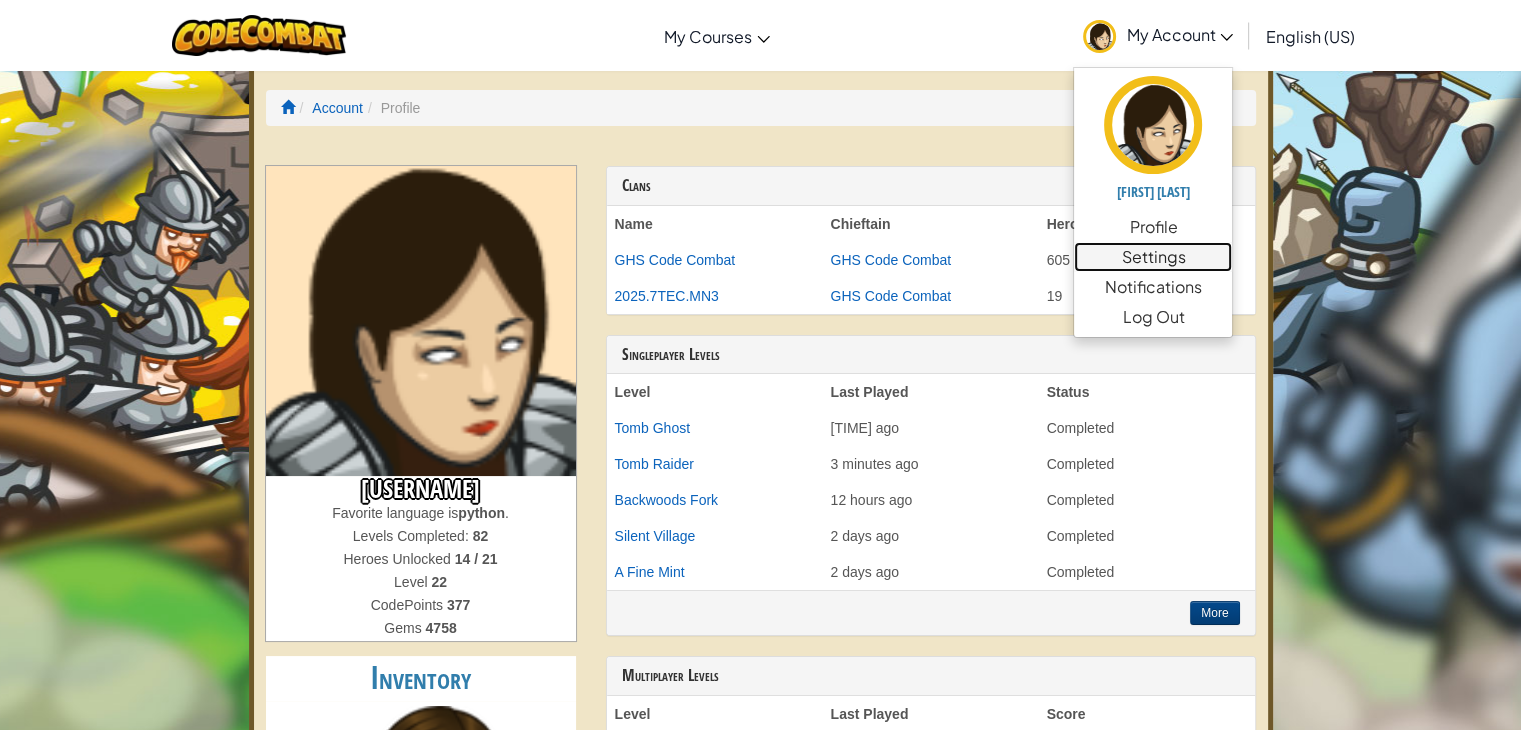 click on "Settings" at bounding box center (1153, 257) 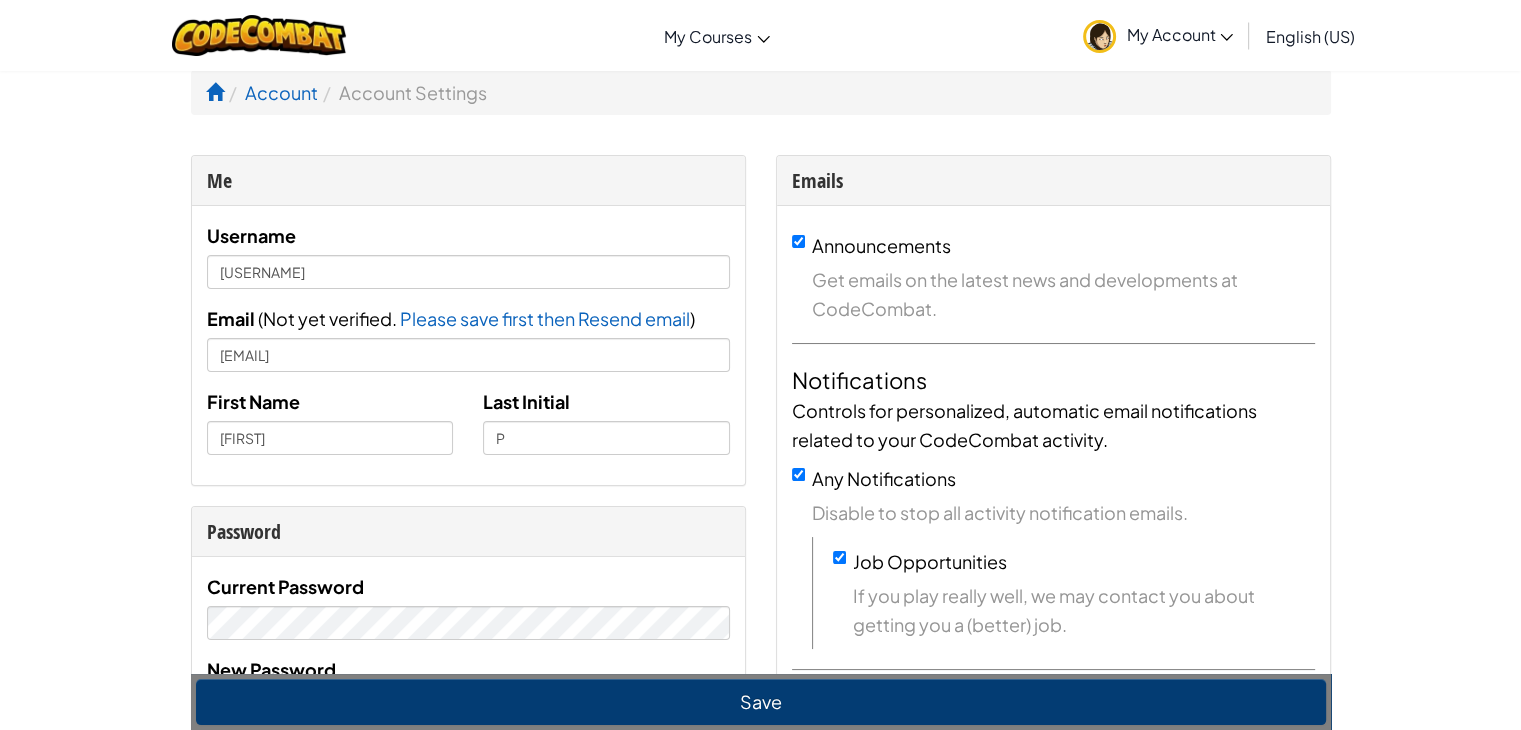 click on "My Account" at bounding box center (1158, 35) 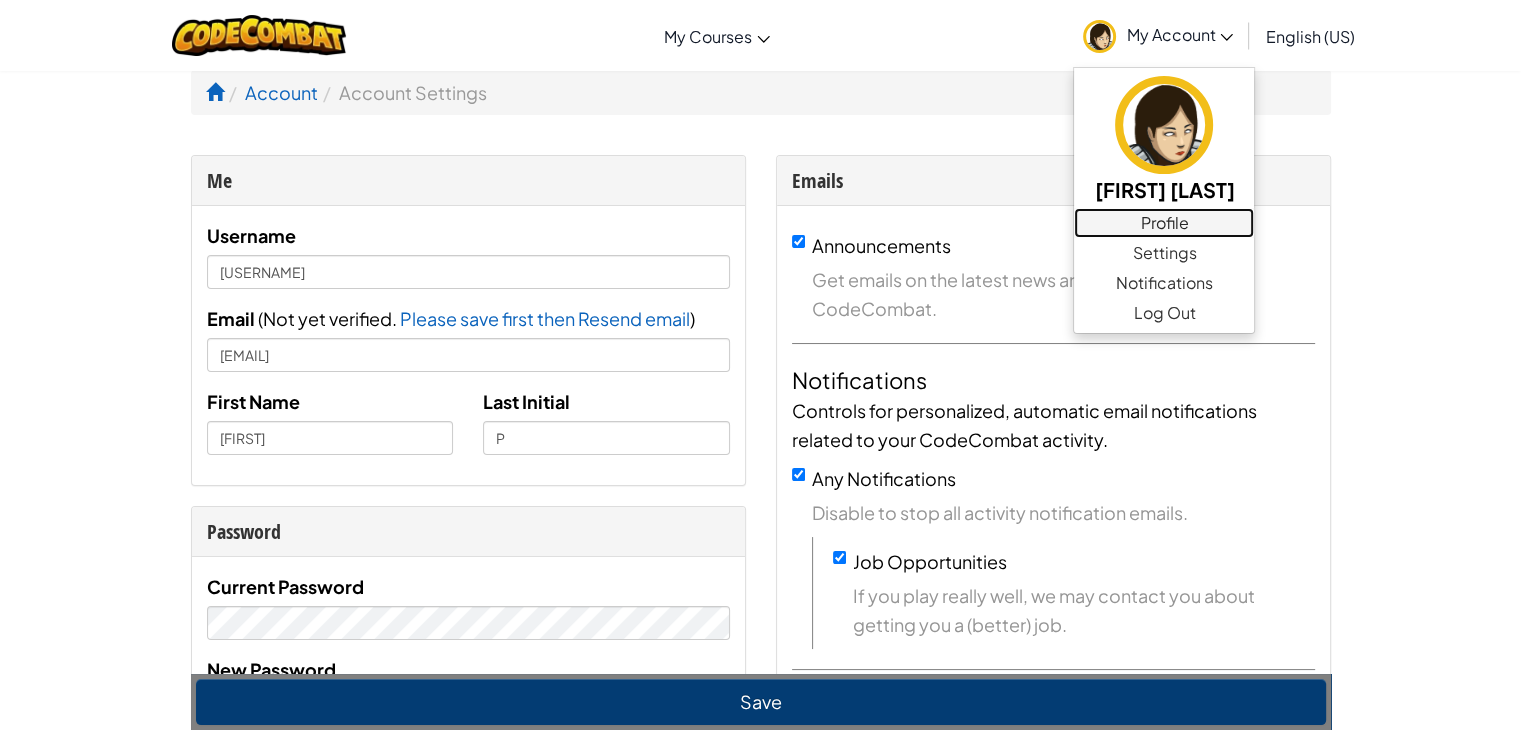 click on "Profile" at bounding box center [1164, 223] 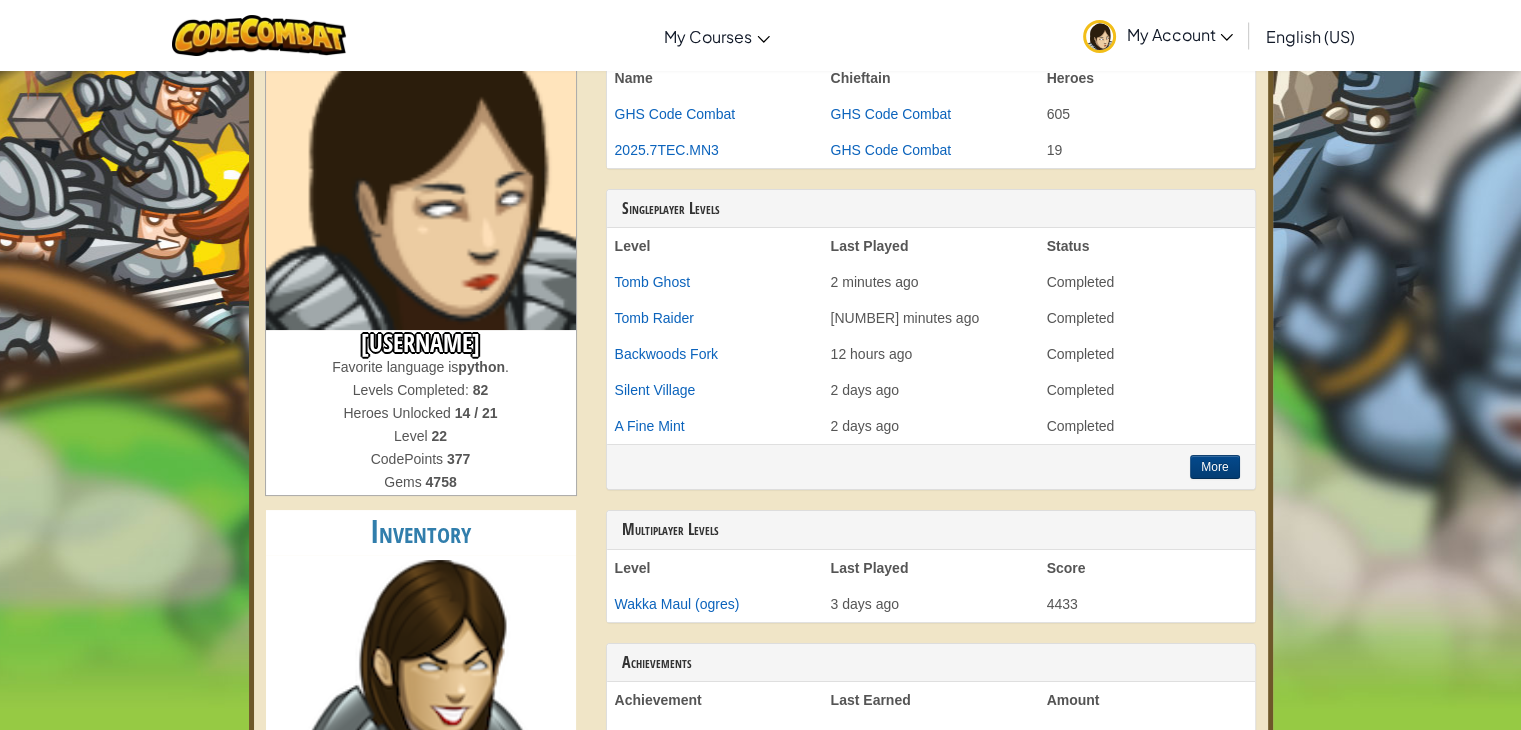 scroll, scrollTop: 149, scrollLeft: 0, axis: vertical 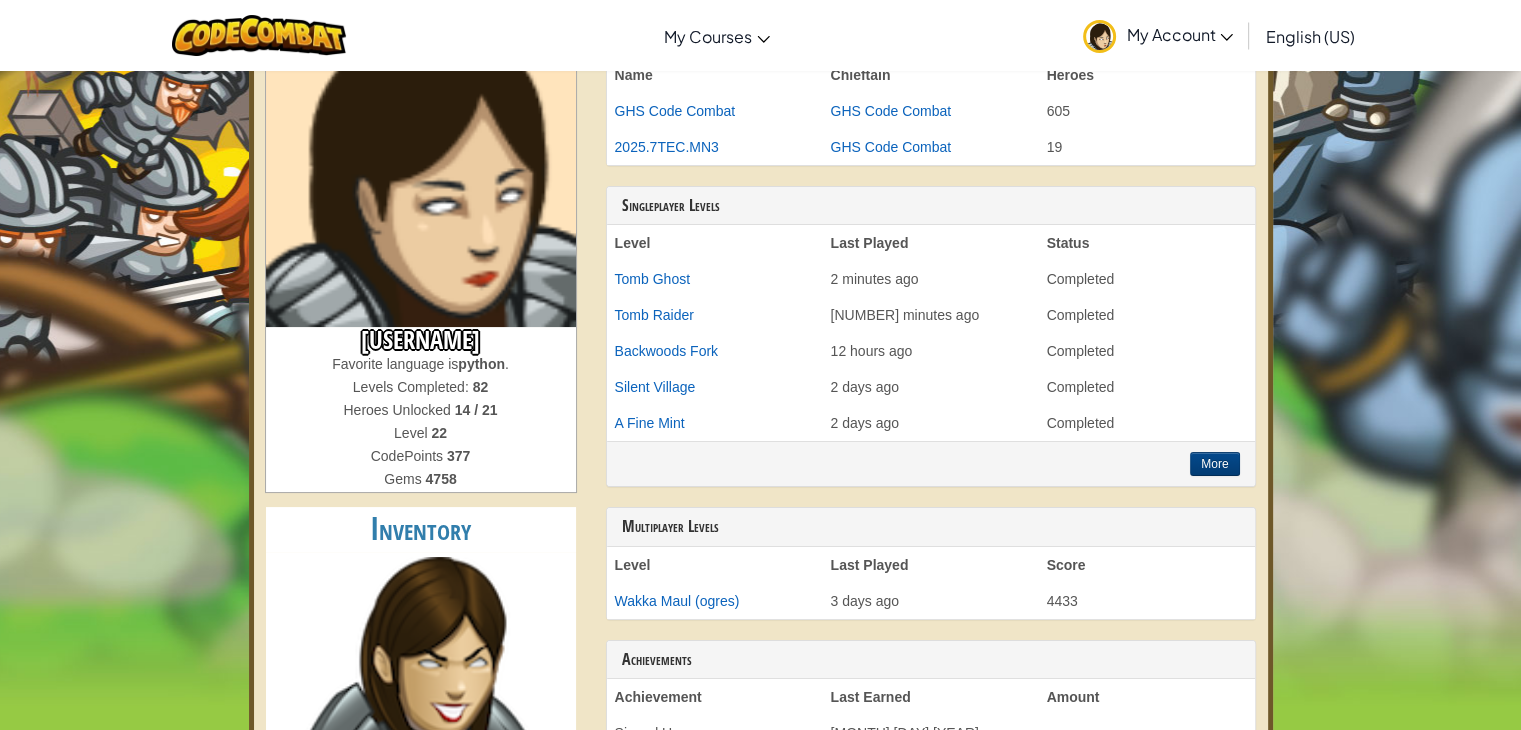 click on "My Account" at bounding box center (1158, 35) 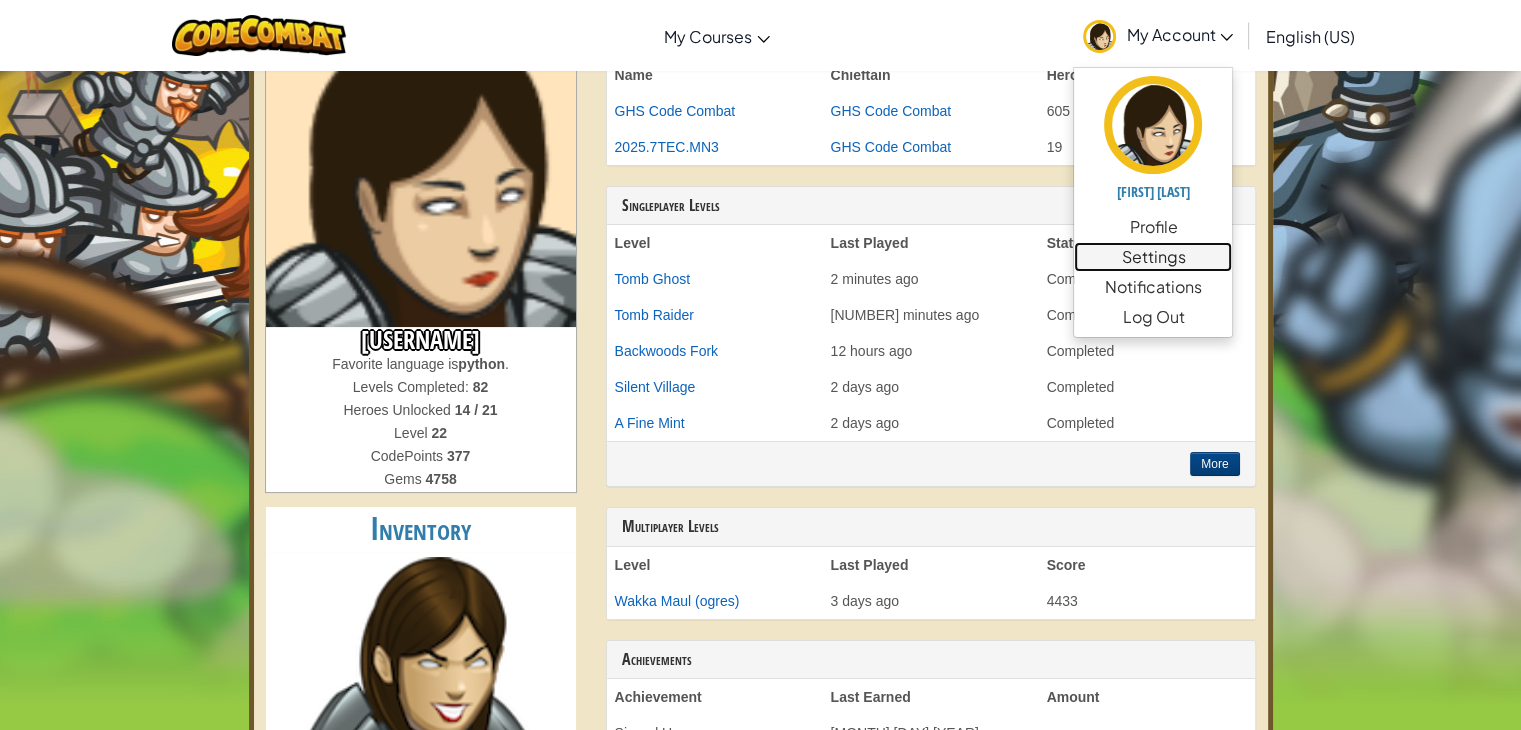 click on "Settings" at bounding box center [1153, 257] 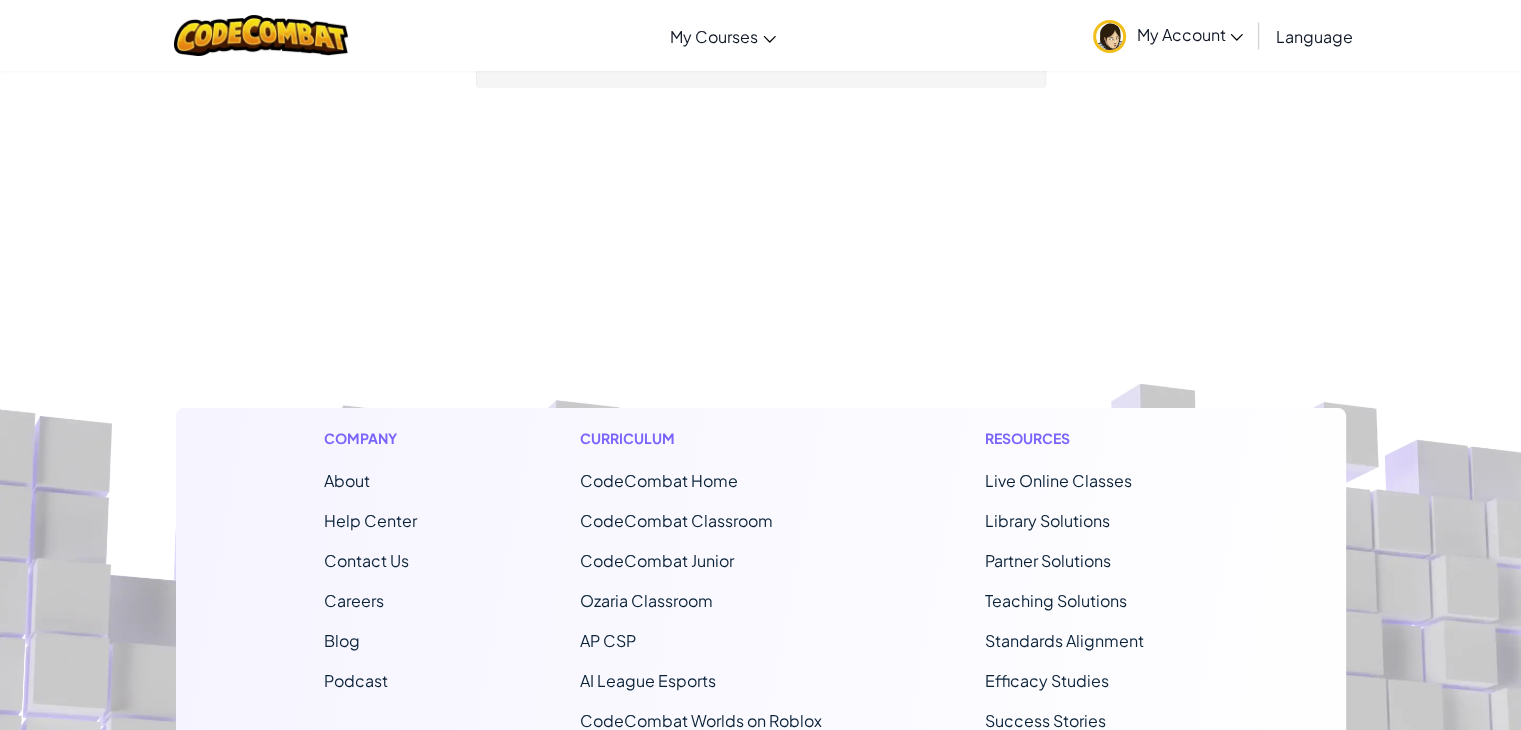 scroll, scrollTop: 0, scrollLeft: 0, axis: both 